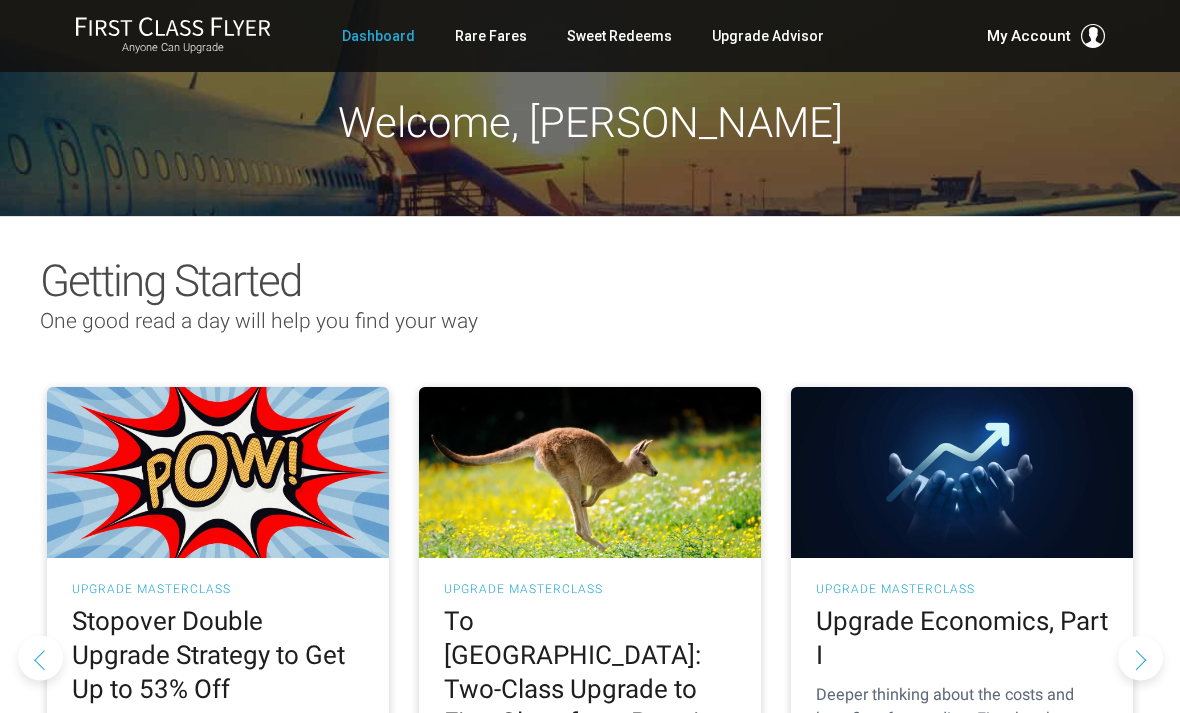 scroll, scrollTop: 0, scrollLeft: 0, axis: both 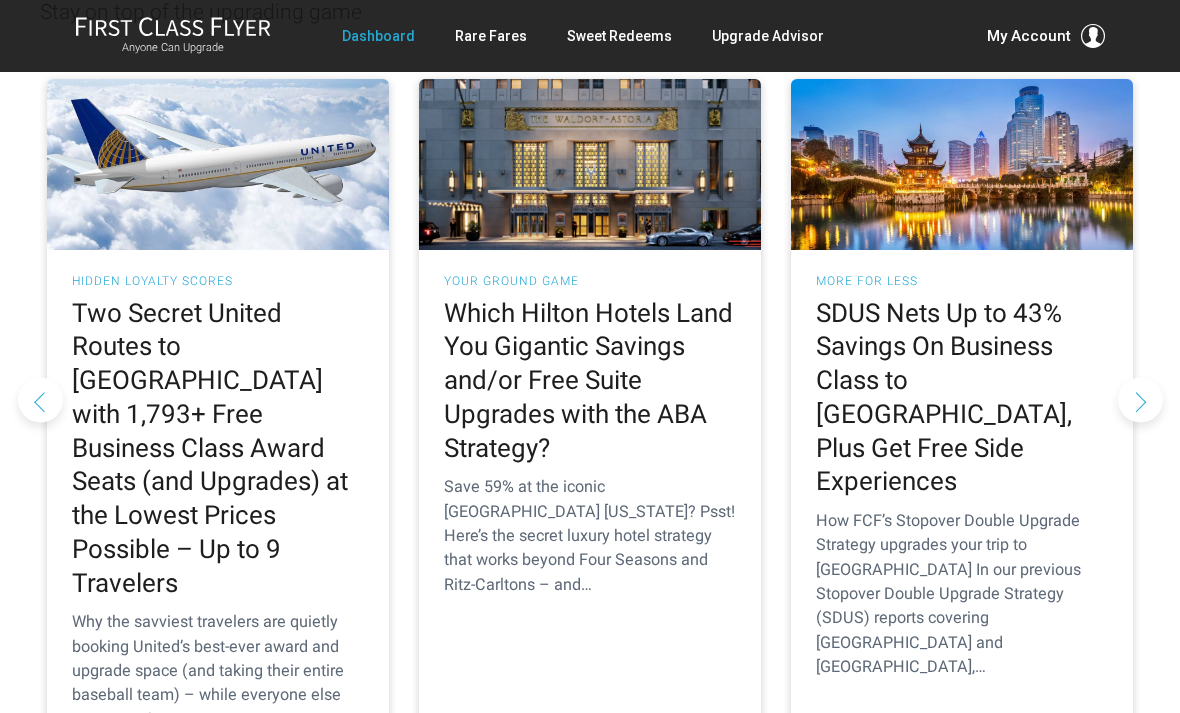 click on "Two Secret United Routes to Europe with 1,793+ Free Business Class Award Seats (and Upgrades) at the Lowest  Prices  Possible – Up to 9 Travelers" at bounding box center [218, 449] 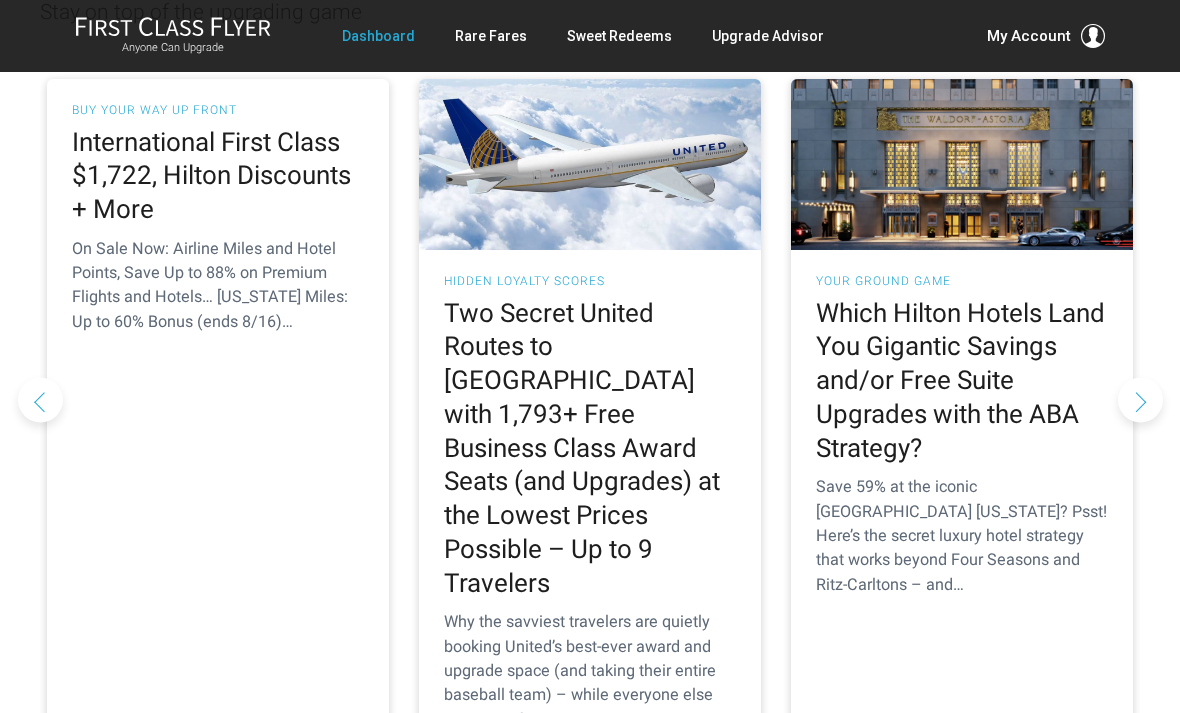 click at bounding box center (40, 400) 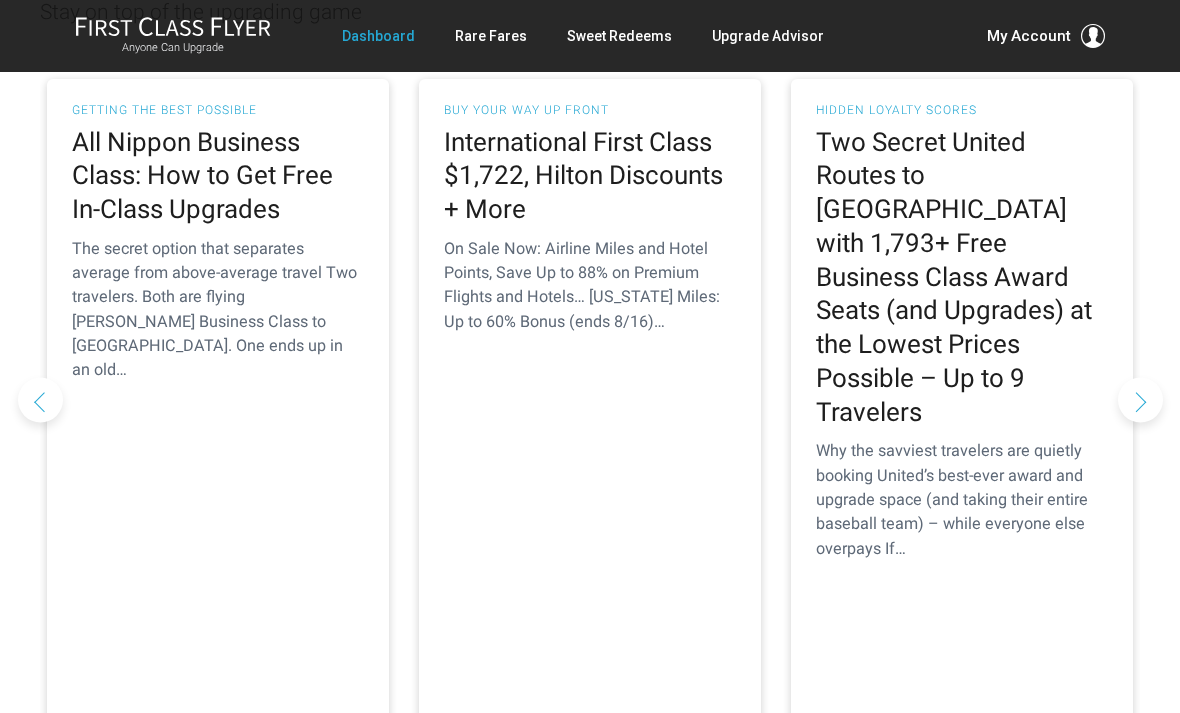 click at bounding box center [40, 400] 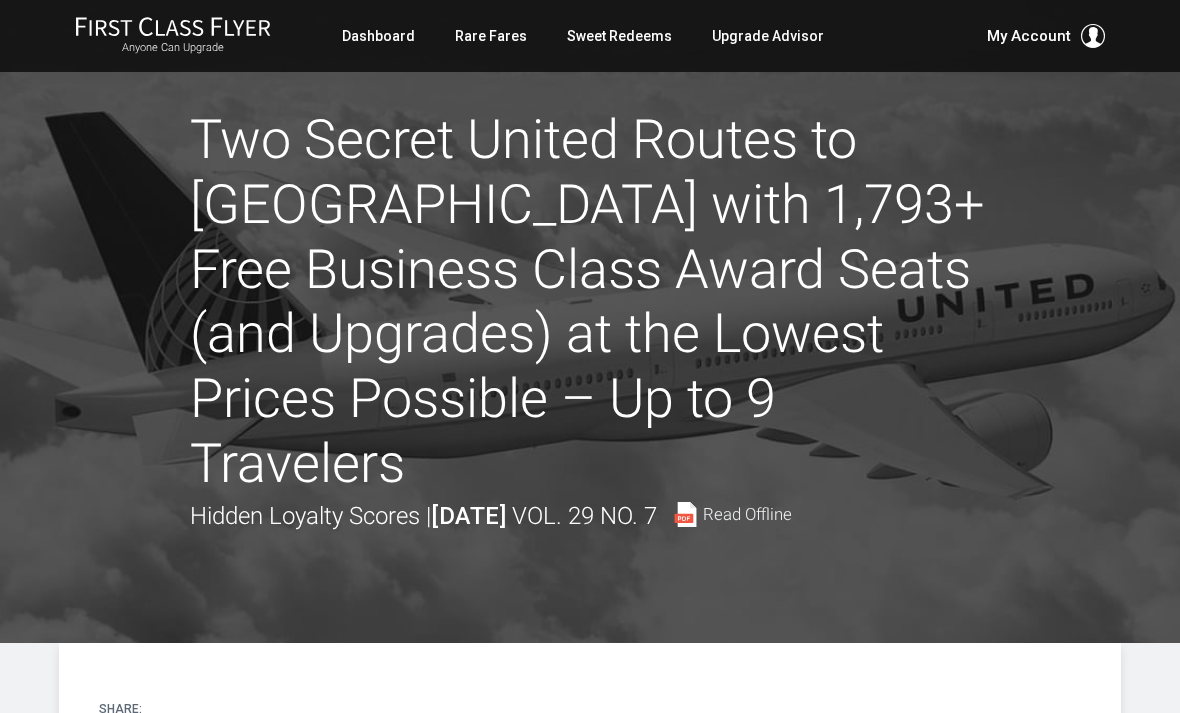 scroll, scrollTop: 0, scrollLeft: 0, axis: both 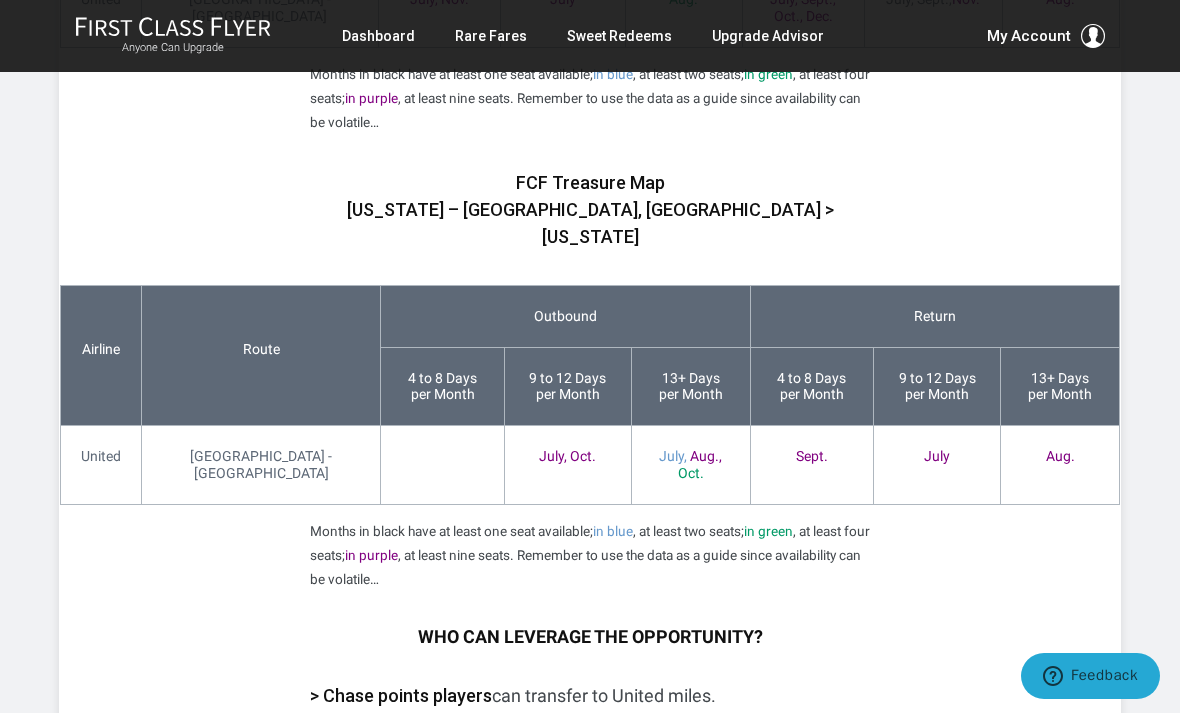 click on "Air Canada, a United redemption partner." at bounding box center [587, 771] 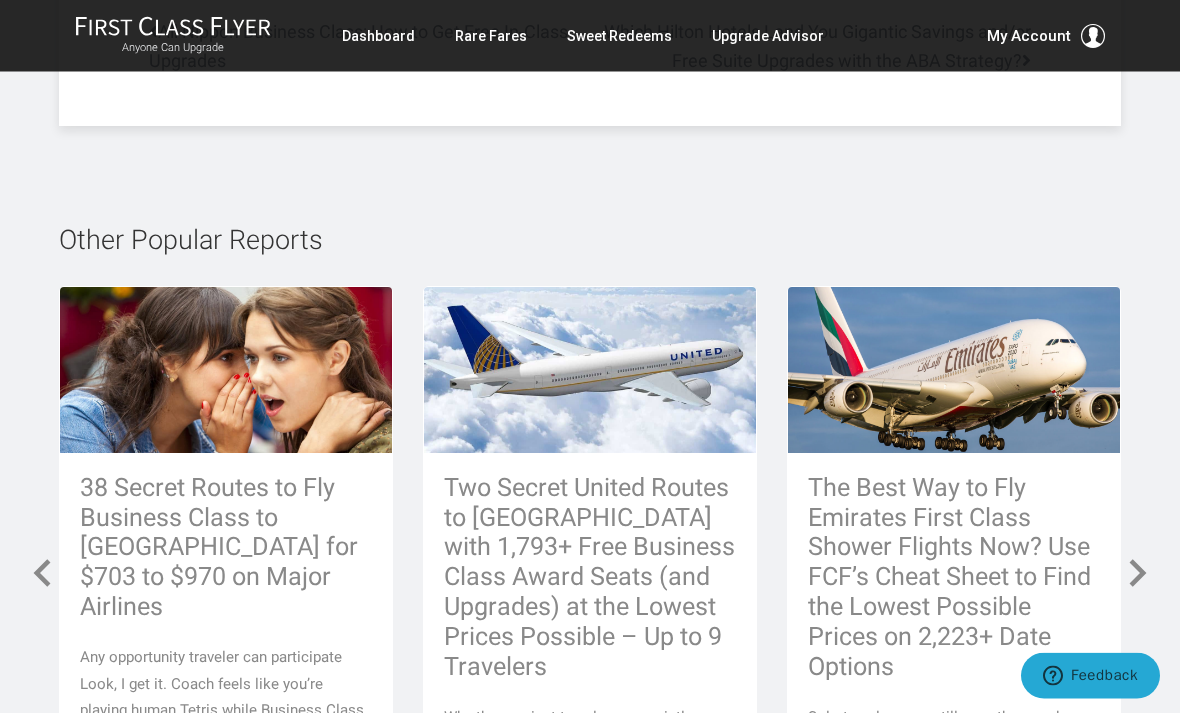scroll, scrollTop: 6699, scrollLeft: 0, axis: vertical 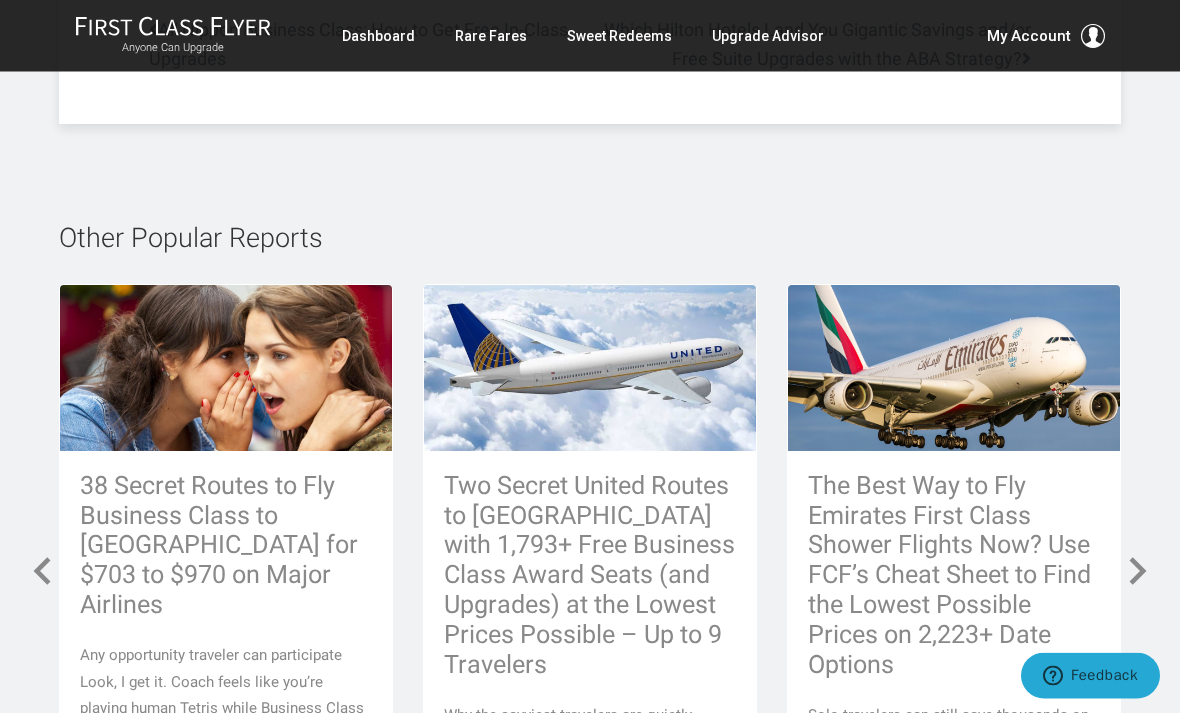 click on "Two Secret United Routes to Europe with 1,793+ Free Business Class Award Seats (and Upgrades) at the Lowest  Prices  Possible – Up to 9 Travelers" at bounding box center [590, 576] 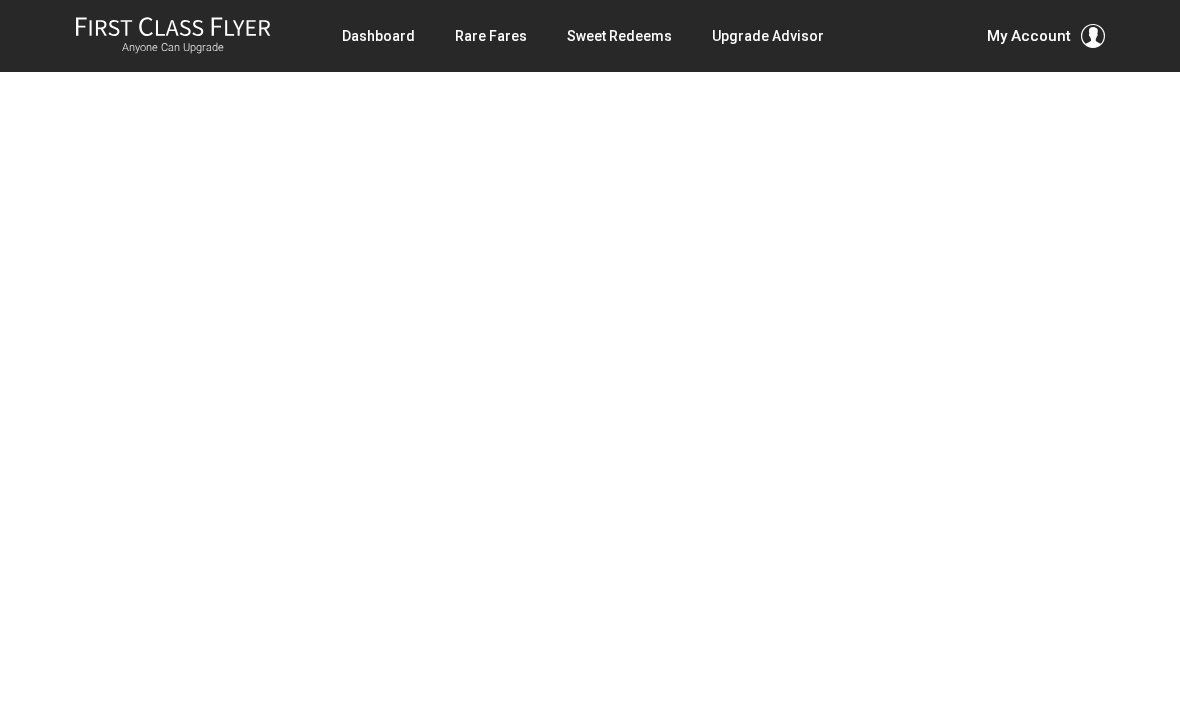 scroll, scrollTop: 0, scrollLeft: 0, axis: both 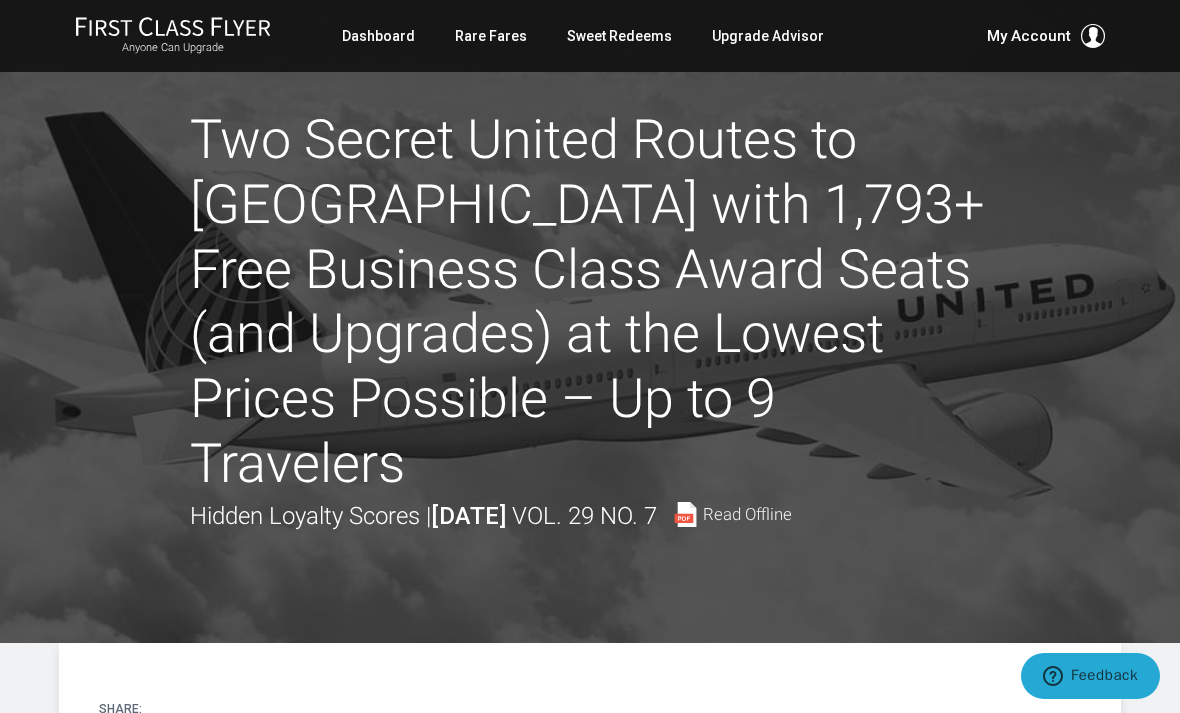 click on "Rare Fares" at bounding box center (491, 36) 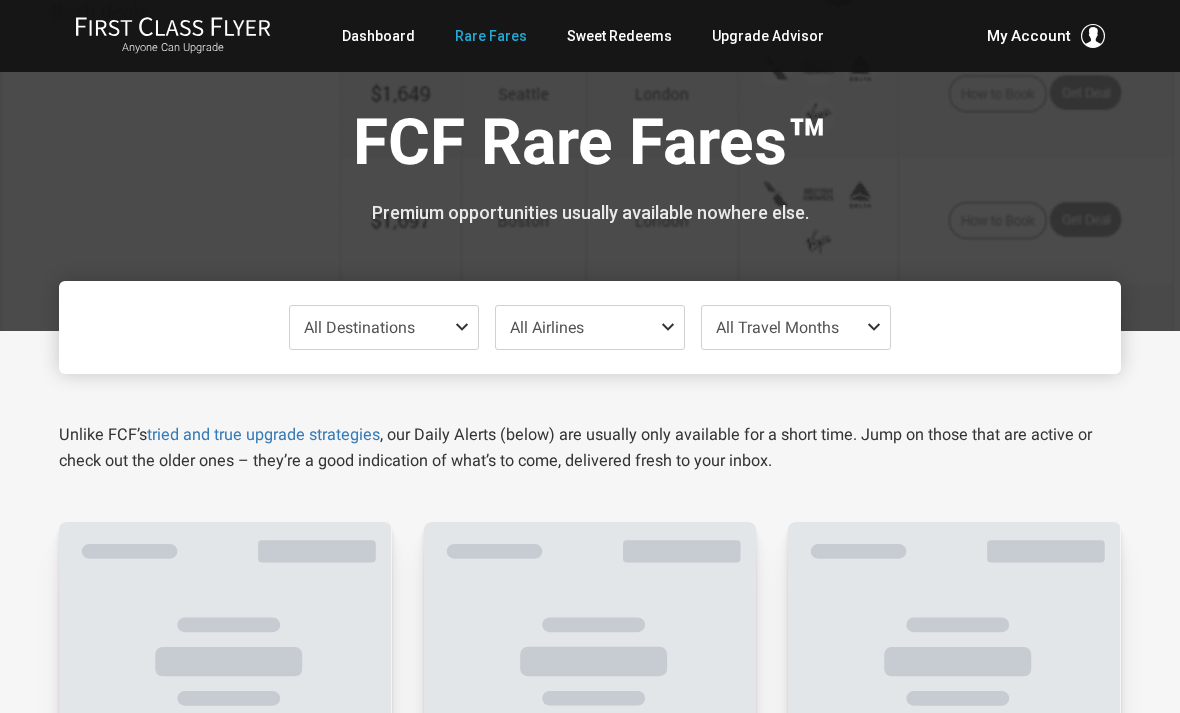 scroll, scrollTop: 0, scrollLeft: 0, axis: both 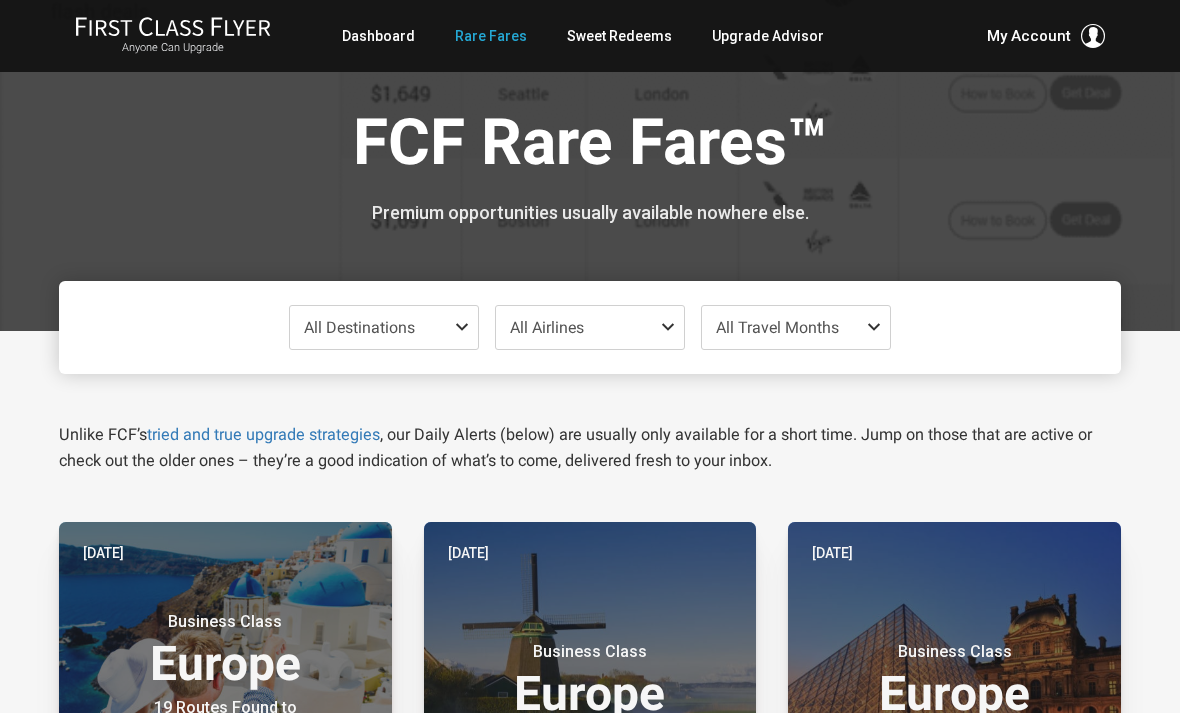 click at bounding box center [466, 327] 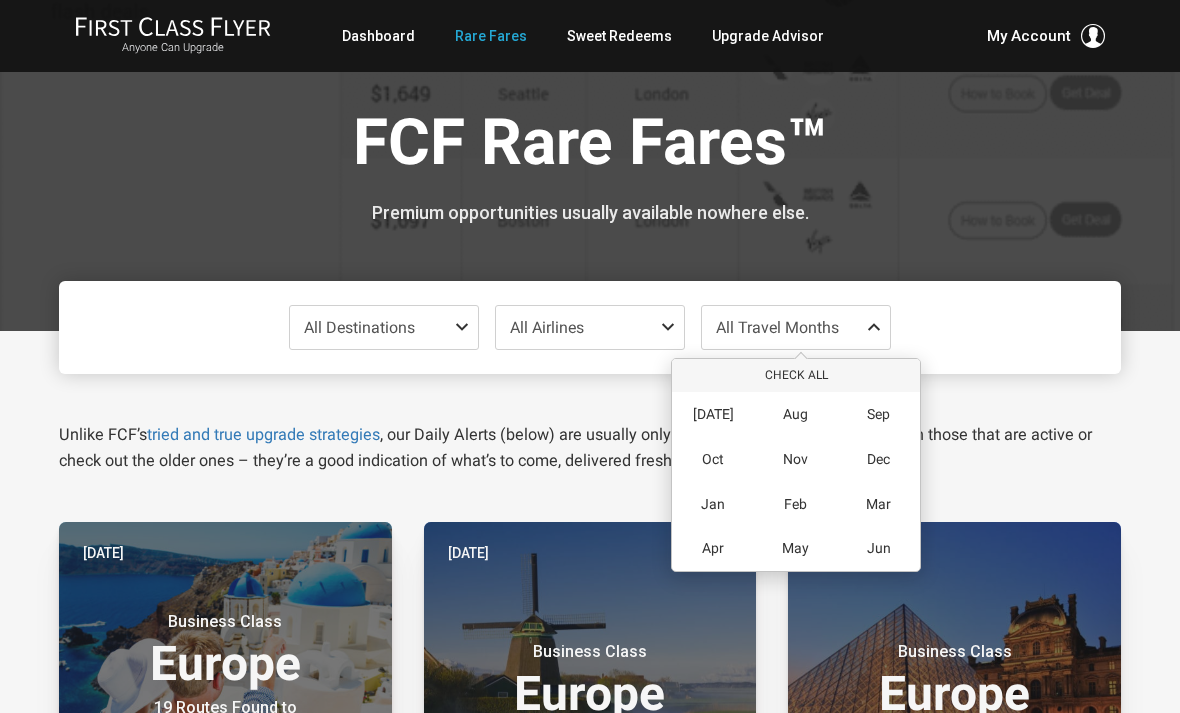 click on "Oct" at bounding box center [713, 459] 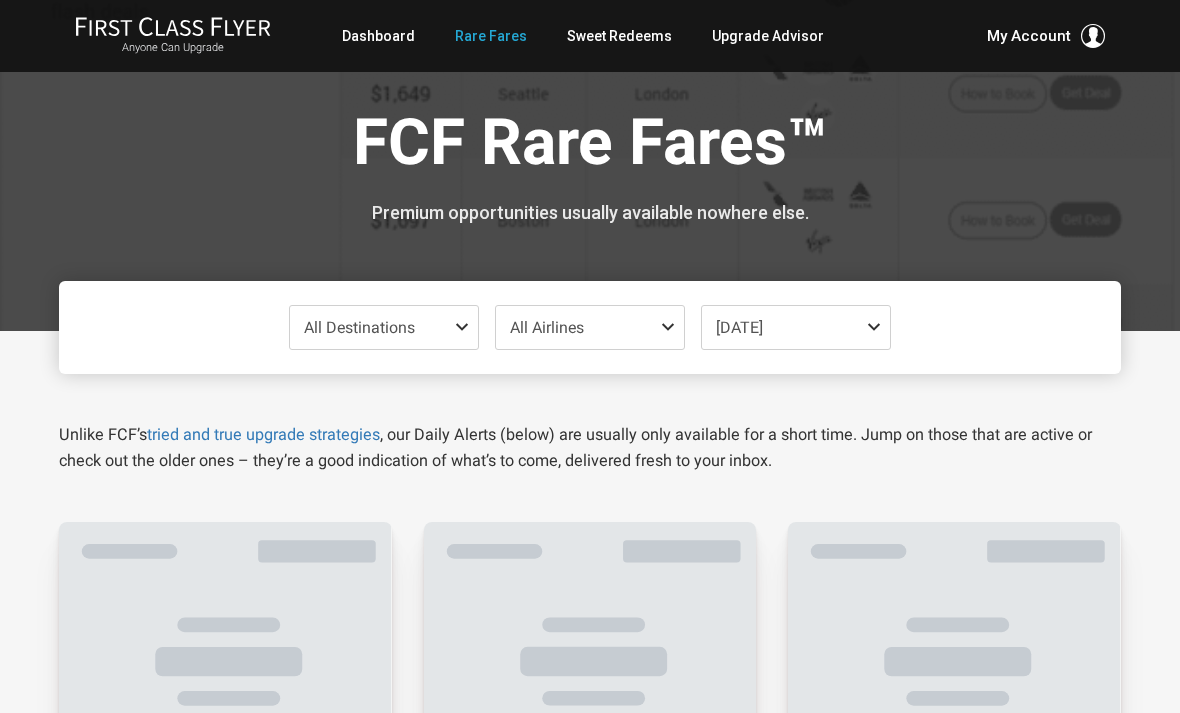 click on "All Destinations Uncheck All Africa  only  Asia  only  Caribbean  only  Europe  only  Hawaii  only  India  only  Mexico  only  Middle East  only  North America  only  South America  only  South Pacific  only  All Airlines Uncheck All Star Alliance Air Canada  only  Air New Zealand  only  All Nippon Airways  only  Asiana  only  Austrian Airlines‎  only  Brussels Airlines  only  EVA Air  only  LifeMiles  only  Lot Polish  only  Lufthansa  only  Scandinavian - SAS  only  Singapore Airlines  only  South African Airways  only  Swiss  only  TAP Portugal  only  Turkish Airlines  only  United  only  Oneworld Alaska Airlines  only  American Airlines  only  British Airways  only  Cathay Pacific  only  Fiji Airways  only  Finnair  only  Iberia  only  Japan Airlines  only  JetBlue  only  Qantas  only  Qatar  only  SkyTeam Aerolineas Argentinas  only  Air France  only  Alitalia  only  China Southern  only  Delta Airlines  only  KLM  only  Korean Air  only  Virgin Atlantic  only  Non-Alliance Aer Lingus  only   only  Jul" at bounding box center (590, 327) 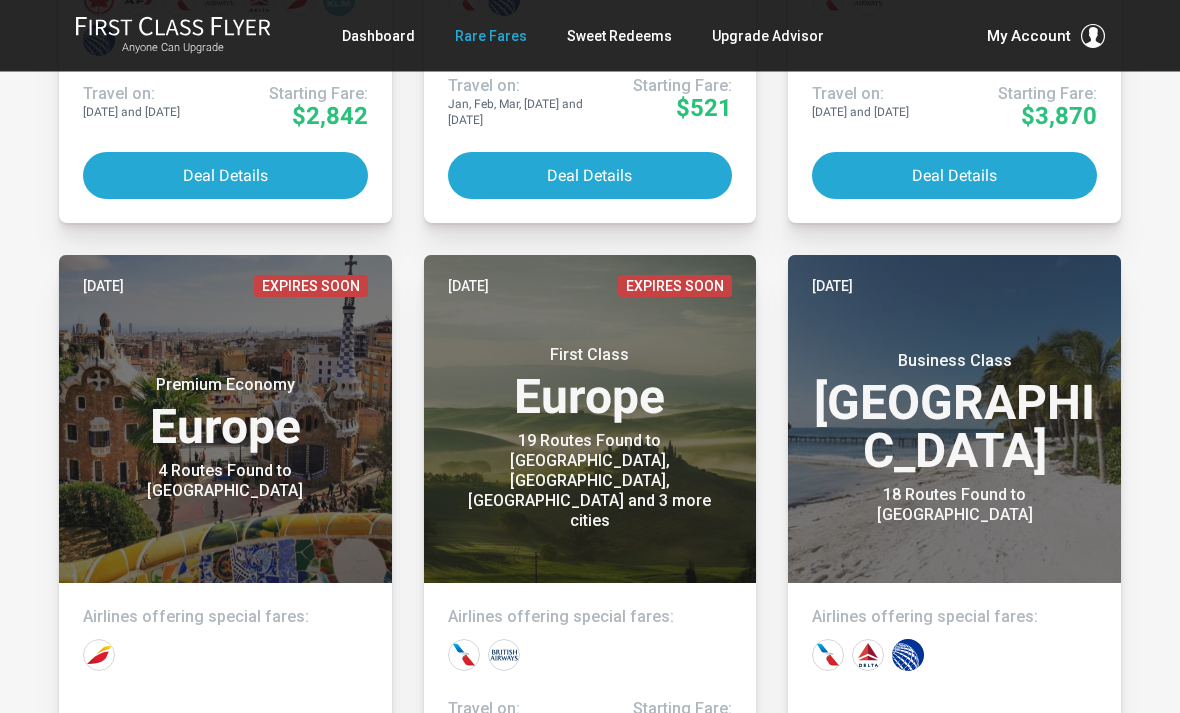 scroll, scrollTop: 6082, scrollLeft: 0, axis: vertical 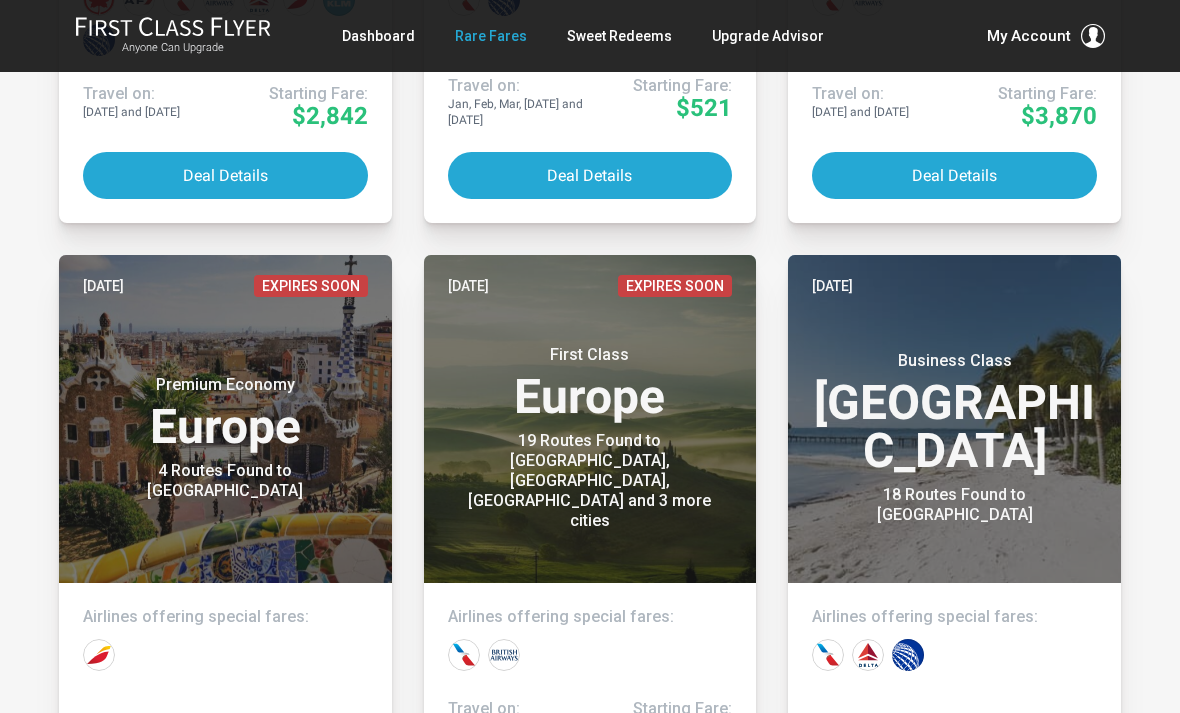 click on "First Class  Europe   19 Routes Found to Florence, Bologna, Milan and 3 more cities" at bounding box center (590, 428) 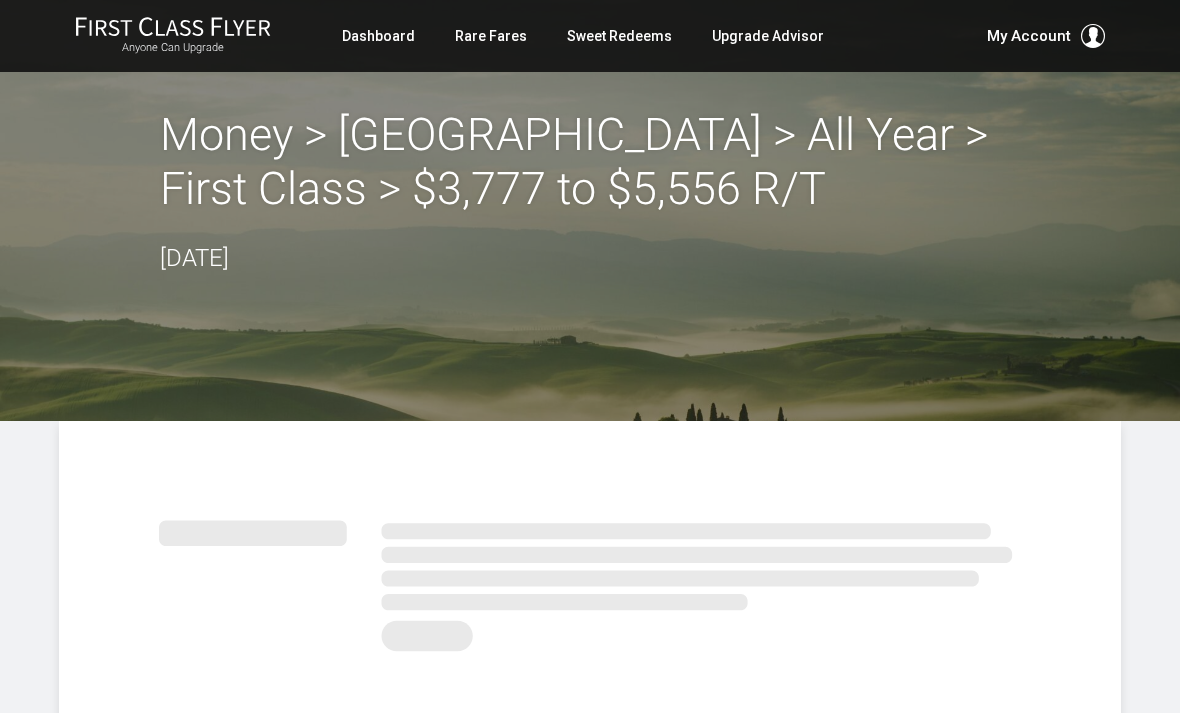 scroll, scrollTop: 0, scrollLeft: 0, axis: both 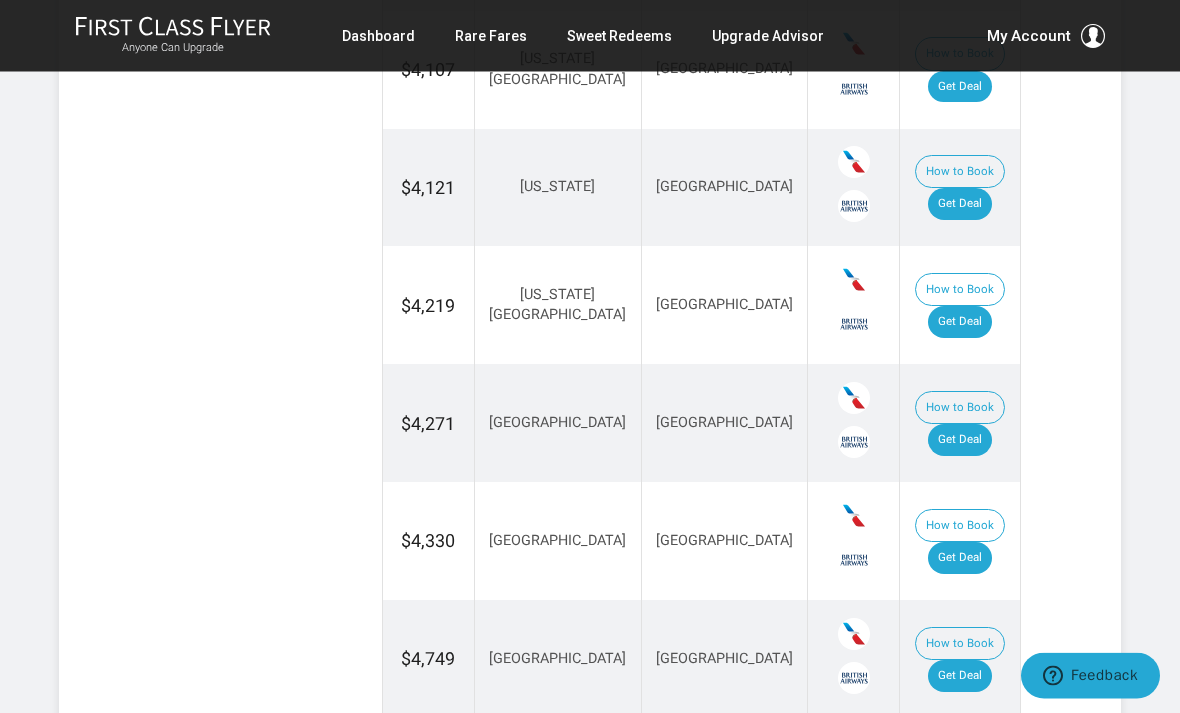 click on "[GEOGRAPHIC_DATA]" at bounding box center [557, 1367] 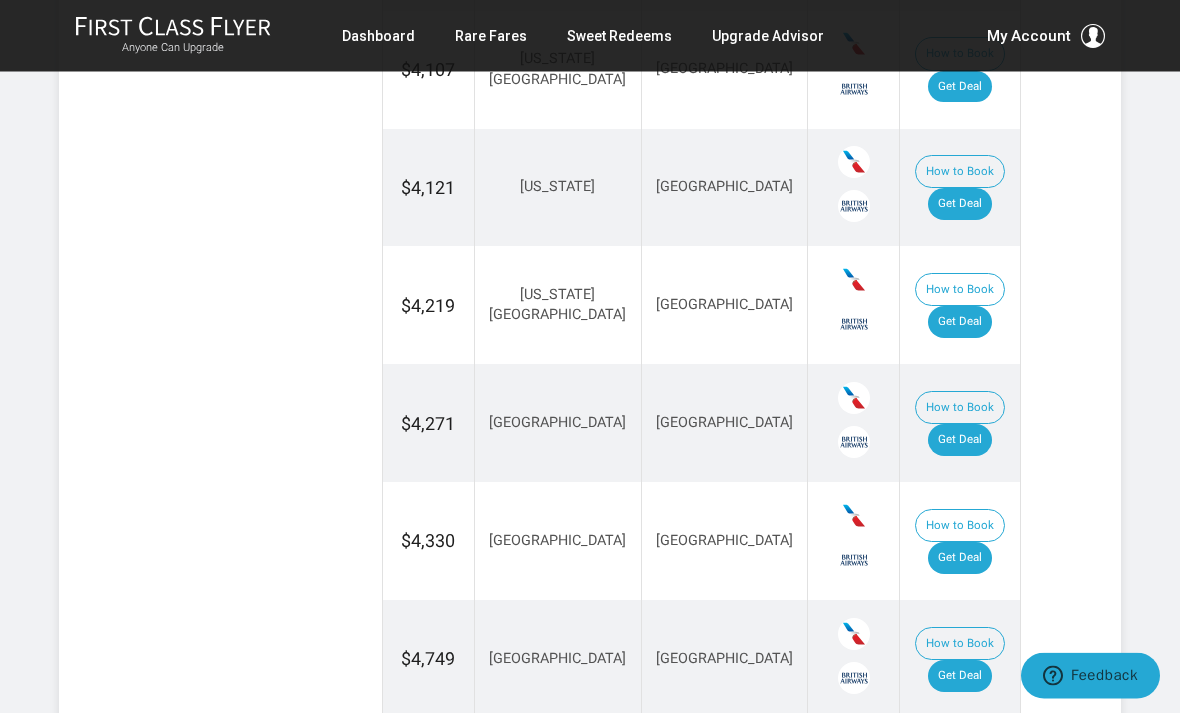 scroll, scrollTop: 2097, scrollLeft: 0, axis: vertical 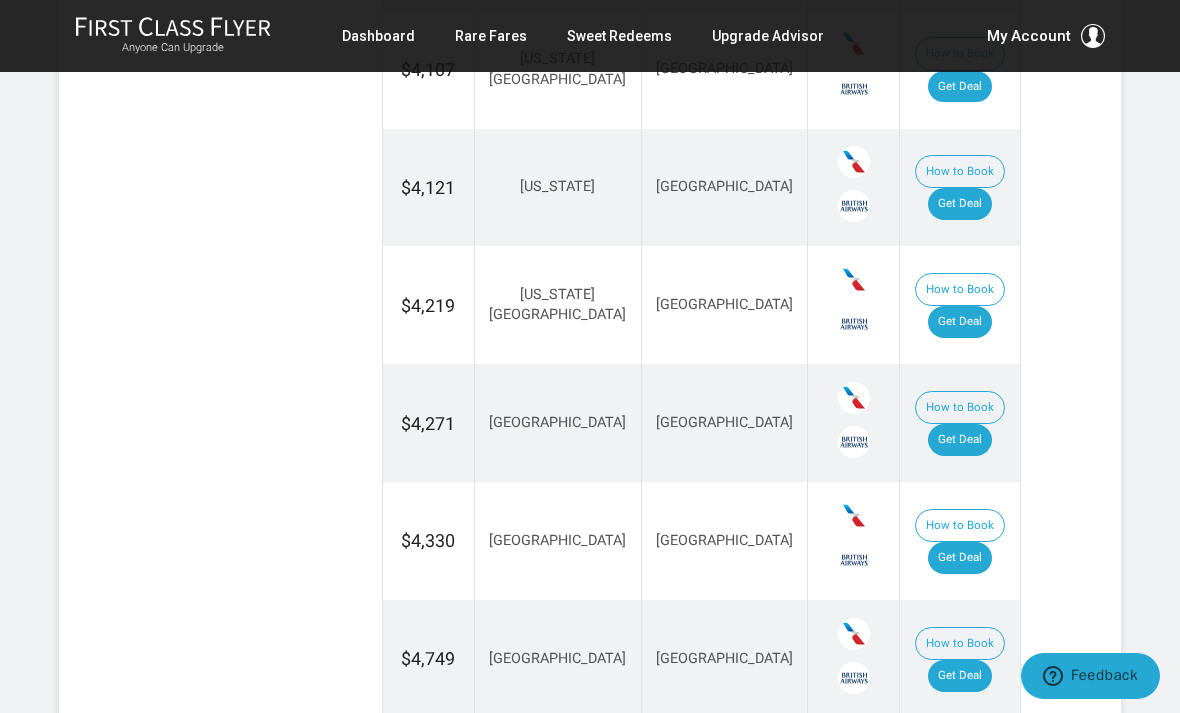 click on "Get Deal" at bounding box center [960, 1384] 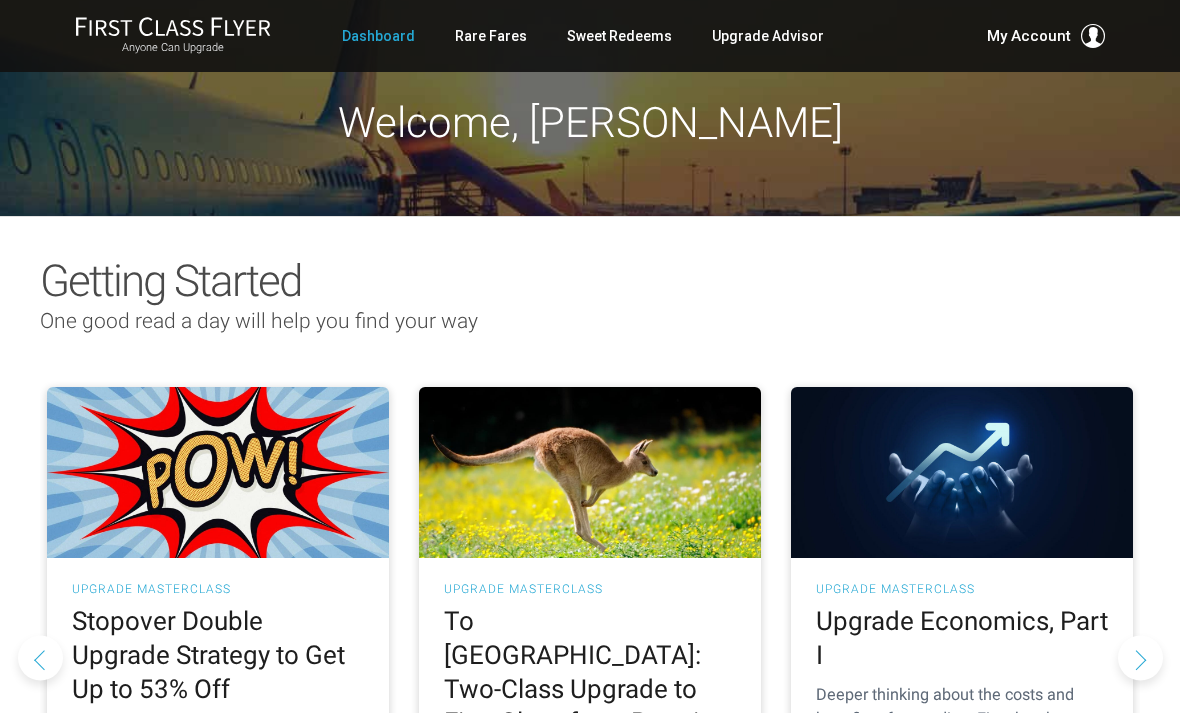 scroll, scrollTop: 0, scrollLeft: 0, axis: both 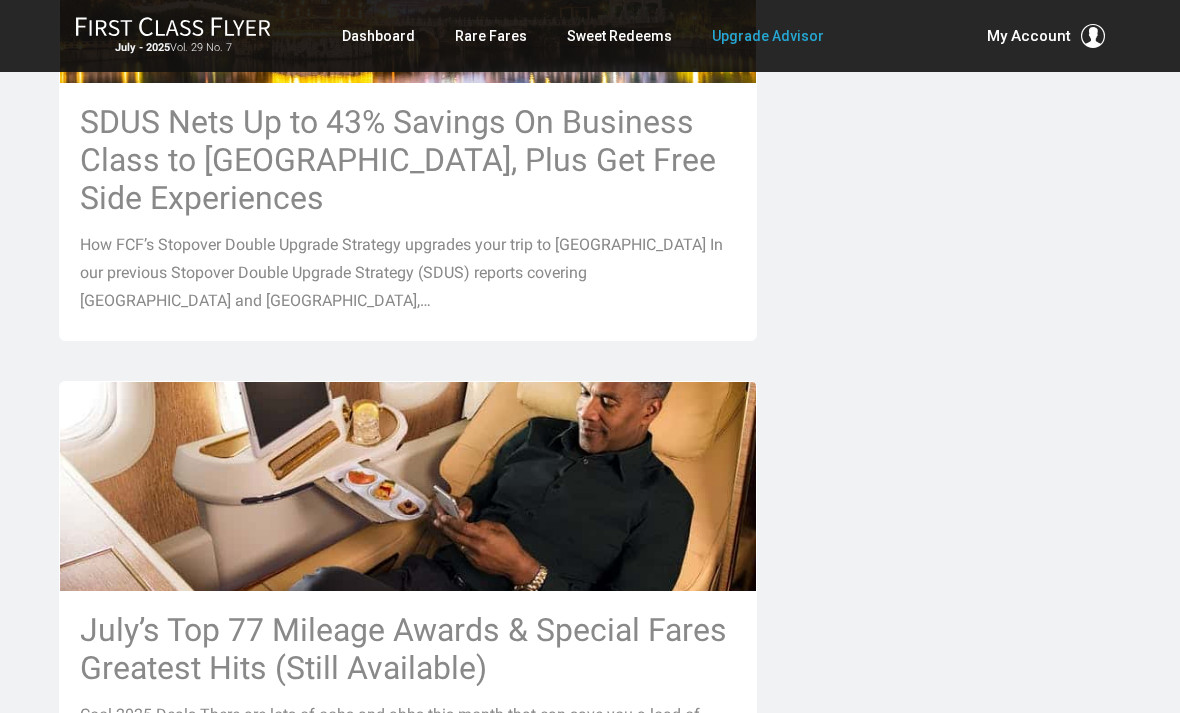 click at bounding box center (408, 486) 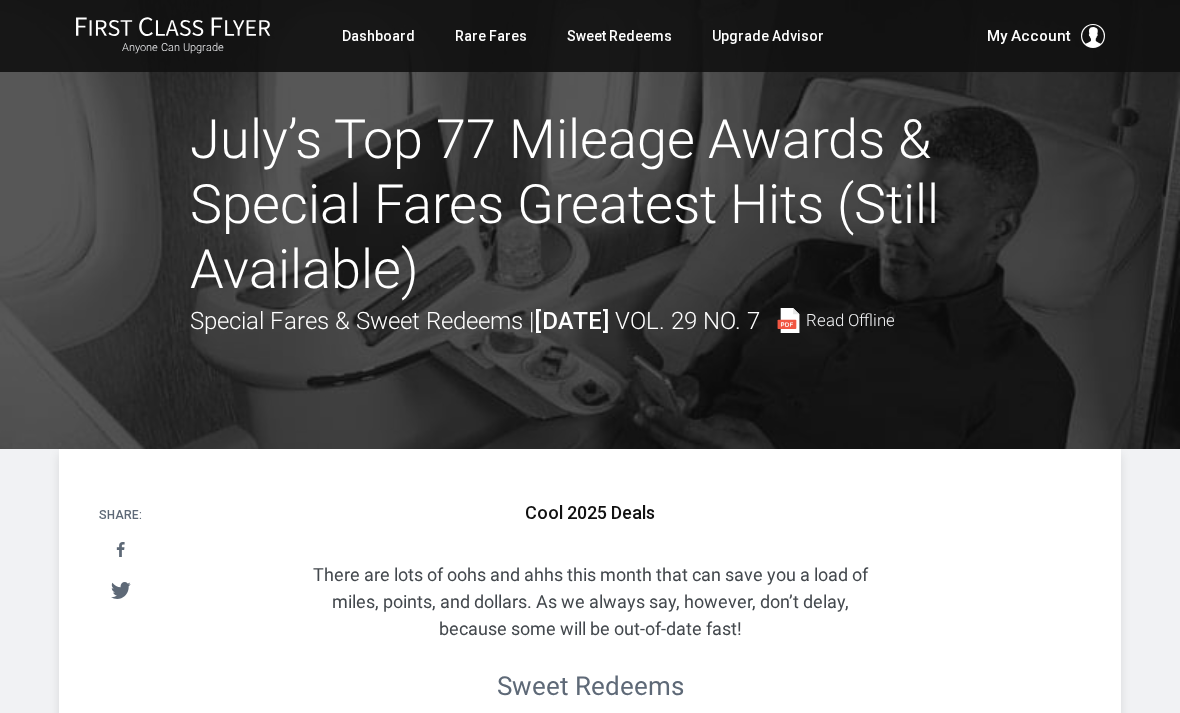 scroll, scrollTop: 0, scrollLeft: 0, axis: both 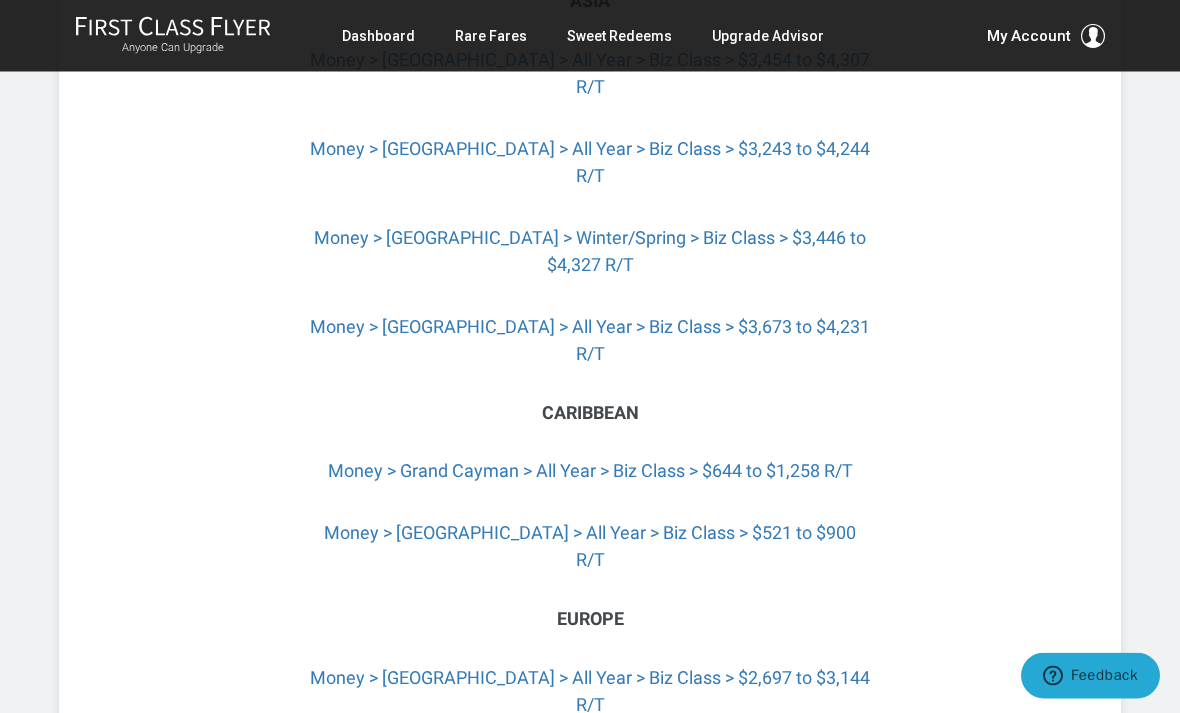 click on "Cool 2025 Deals
There are lots of oohs and ahhs this month that can save you a load of miles, points, and dollars. As we always say, however, don’t delay, because some will be out-of-date fast!
Sweet Redeems
Europe
$1,912 R/T *OR* 58,000 Miles Business Class > Virgin Atlantic > Atlanta to London
$1,912 R/T *OR* 58,000 Miles Business Class > Virgin Atlantic > Washington, DC to London
Use Star Alliance Miles (or CC Points) for Business Class from Newark to Lisbon
Miles / Points > 4+ Seats > Austrian Airlines > Business Class > Montreal to Vienna
United > Miles or $ > Business Class > ‎Washington DC to Rome > 4+ Seats
TAP Business Class with Miles/Points Easy from Boston to Lisbon
Miles / Points > Close In > United Airlines > Business Class > Washington, DC to Brussels > 4+ Seats
LOT Business Class with Miles/Points Easy from New York to Warsaw > 4+ Seats
Miles / Points > 4+ Seats > Lufthansa > Business Class > New York to Frankfurt" at bounding box center [590, 672] 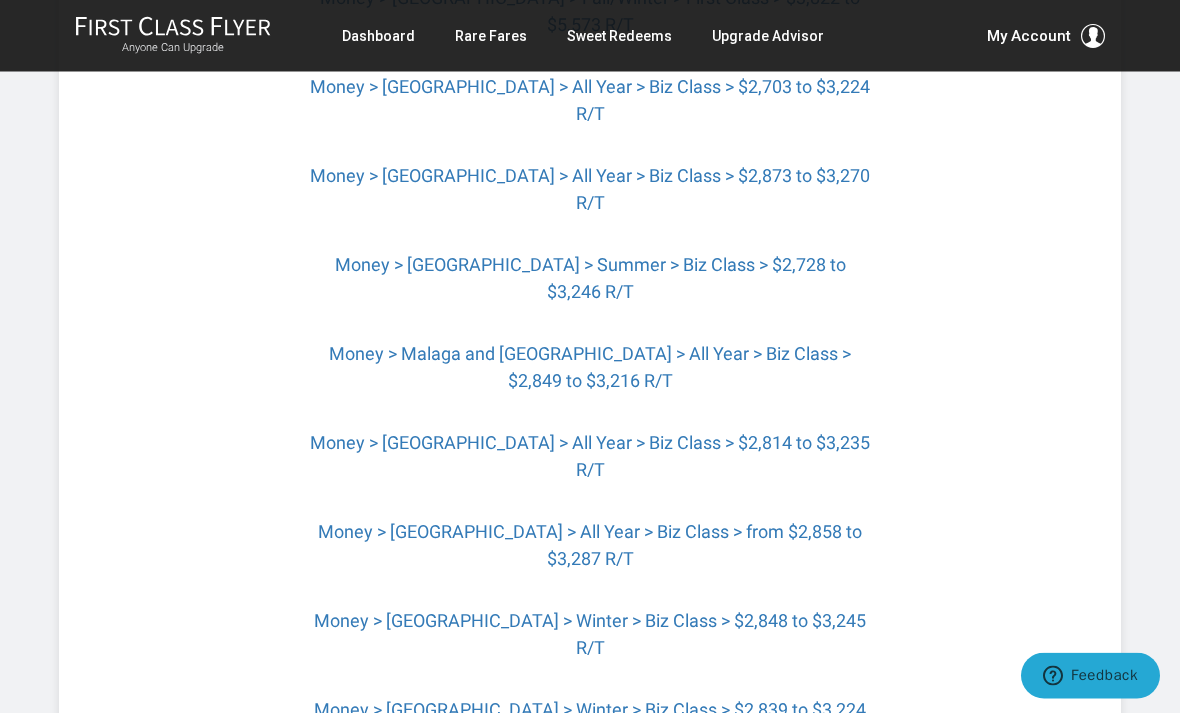 scroll, scrollTop: 5313, scrollLeft: 0, axis: vertical 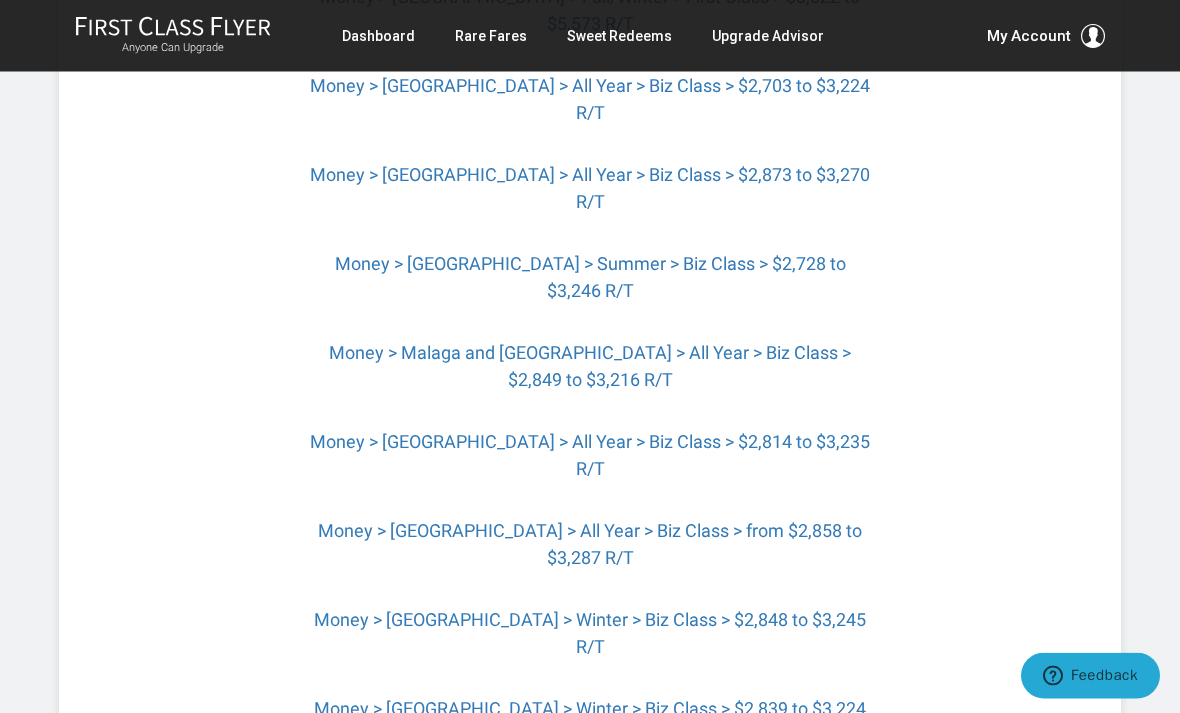 click on "Money > [GEOGRAPHIC_DATA] > All Year > First Class > $3,777 to $5,556 R/T" at bounding box center (590, 1346) 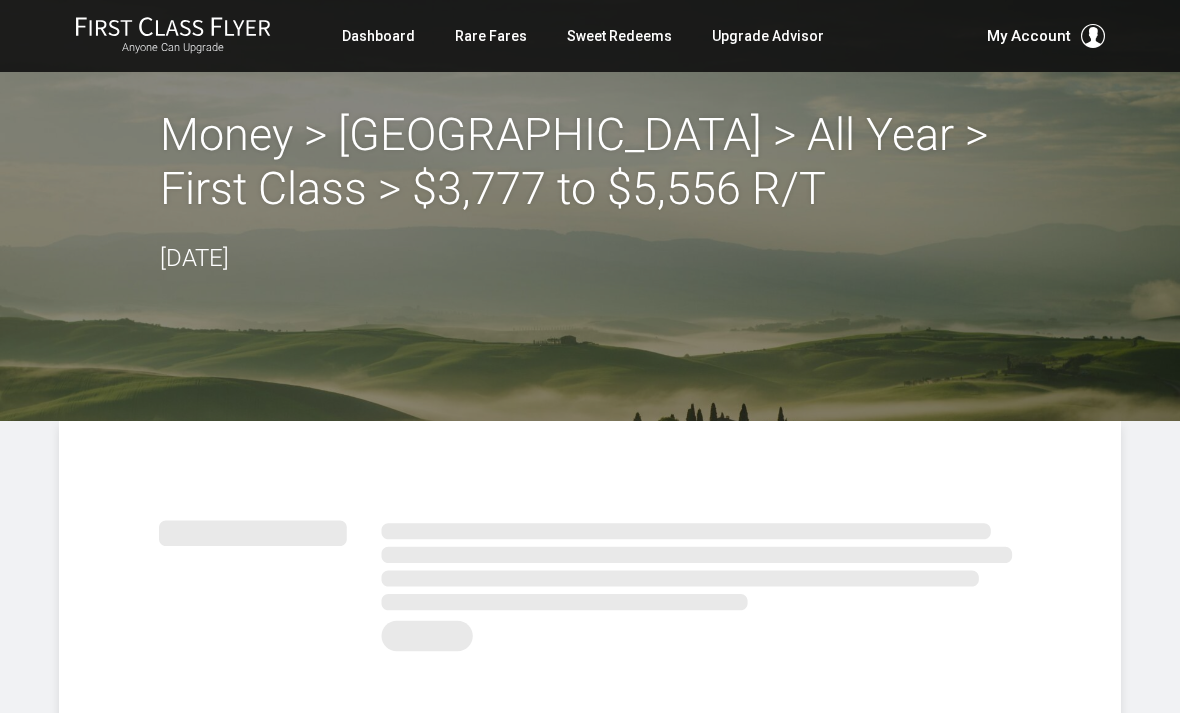 scroll, scrollTop: 0, scrollLeft: 0, axis: both 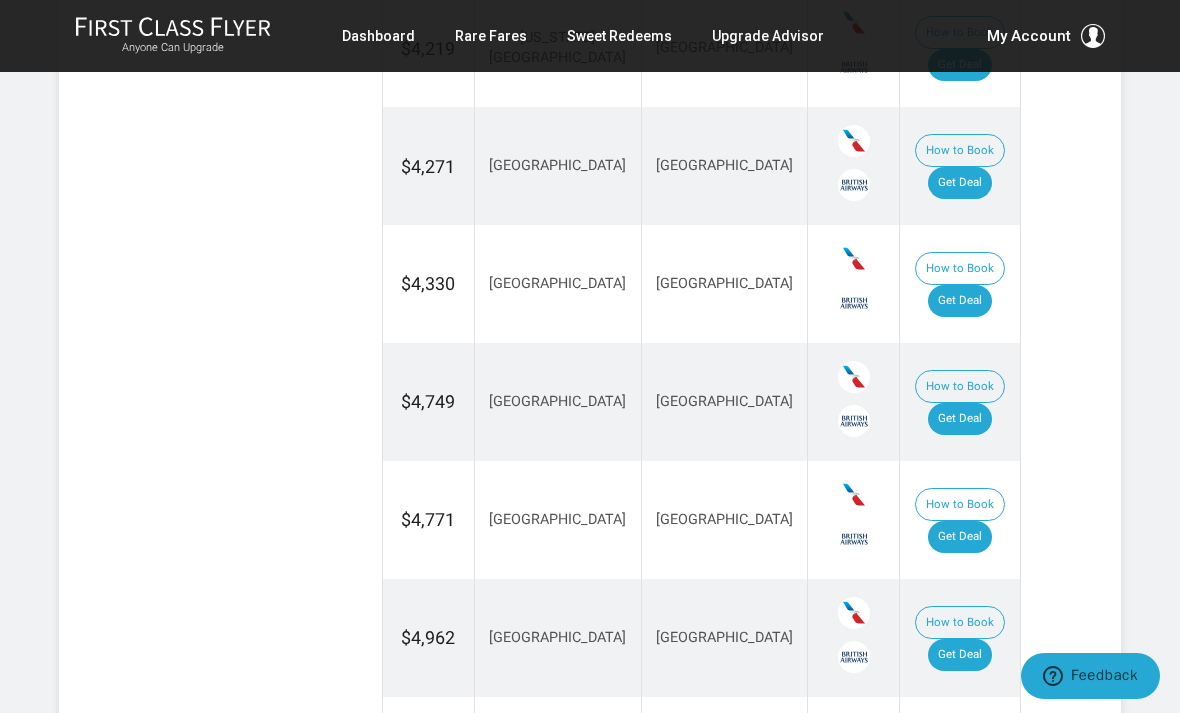 click on "Get Deal" at bounding box center [960, 1127] 